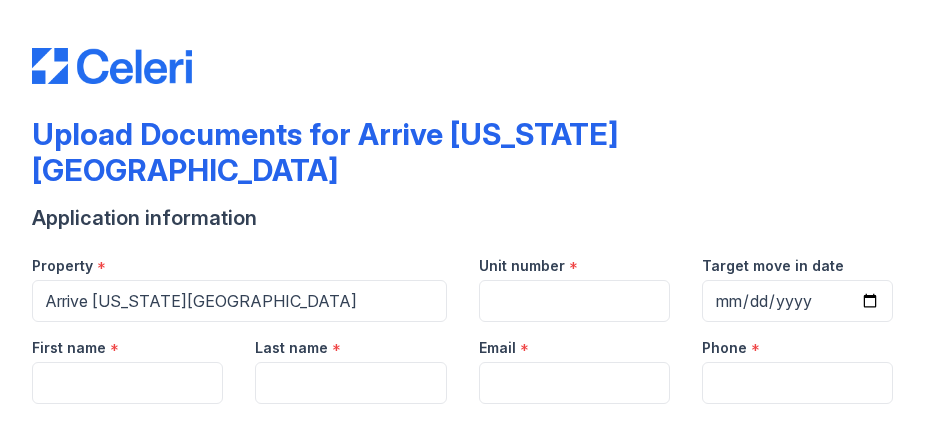 scroll, scrollTop: 0, scrollLeft: 0, axis: both 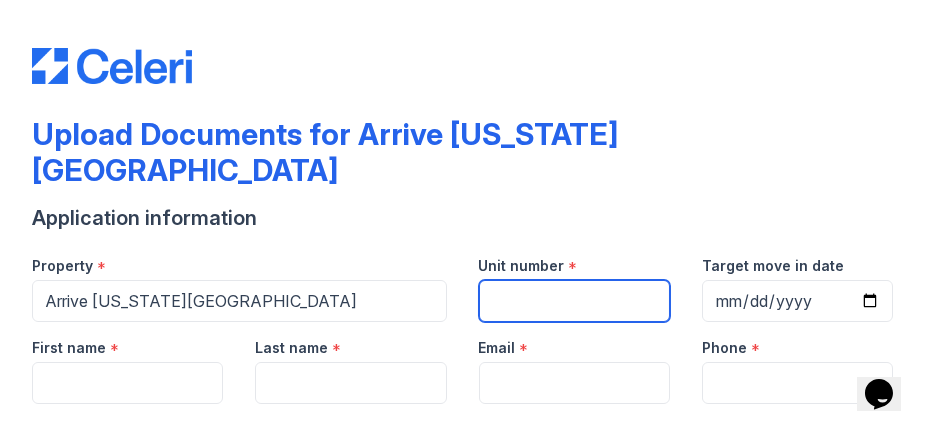 click on "Unit number" at bounding box center (574, 301) 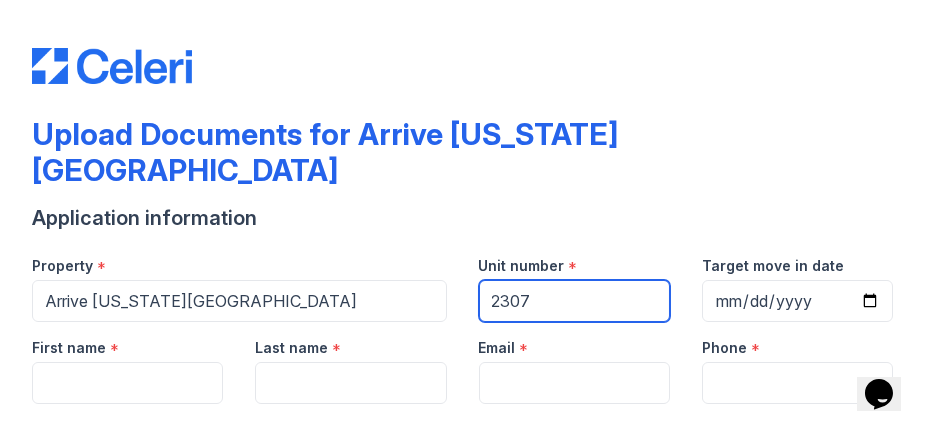 scroll, scrollTop: 76, scrollLeft: 0, axis: vertical 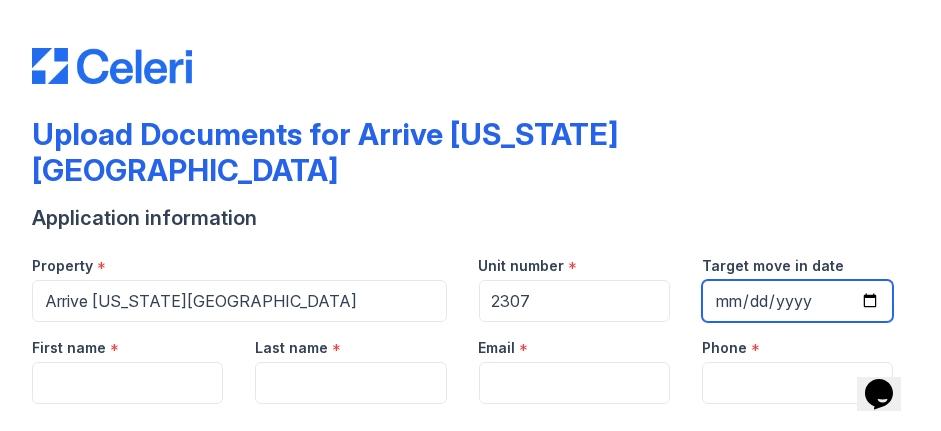 click on "Target move in date" at bounding box center (797, 301) 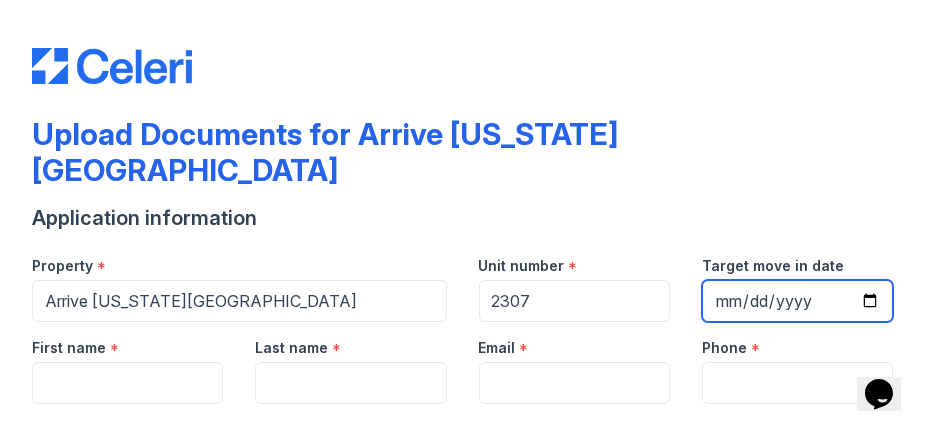 scroll, scrollTop: 0, scrollLeft: 0, axis: both 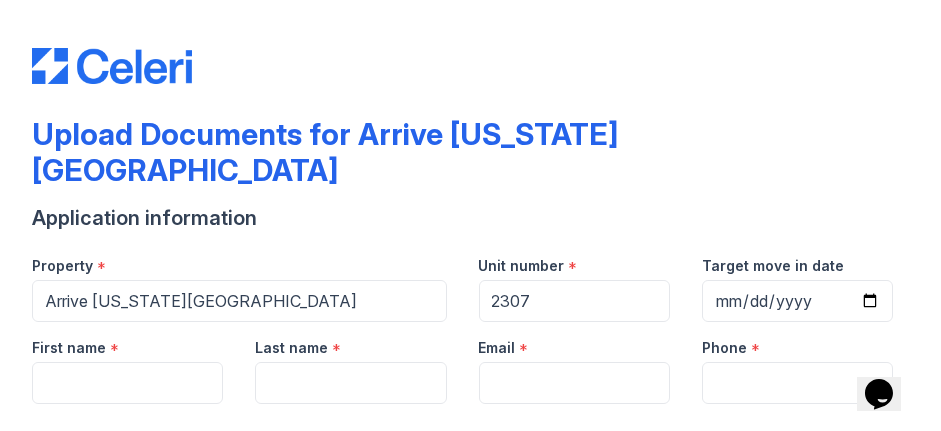click on "Upload Documents for
Arrive Michigan Avenue" at bounding box center (470, 160) 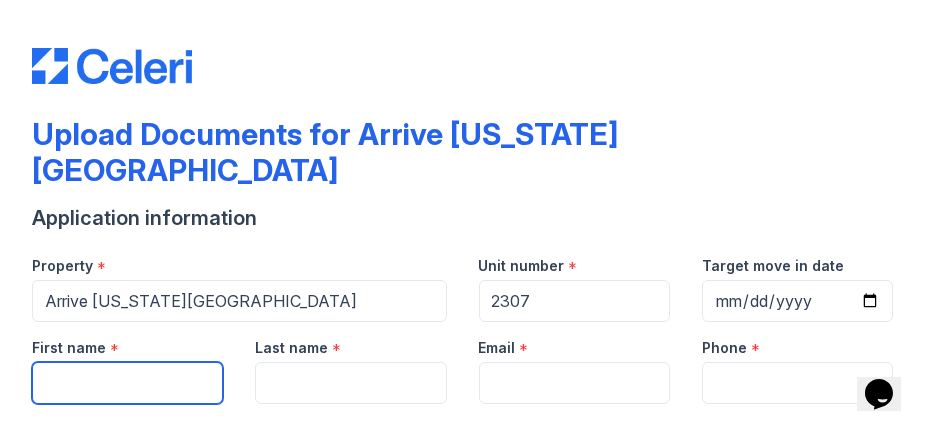 click on "First name" at bounding box center (127, 383) 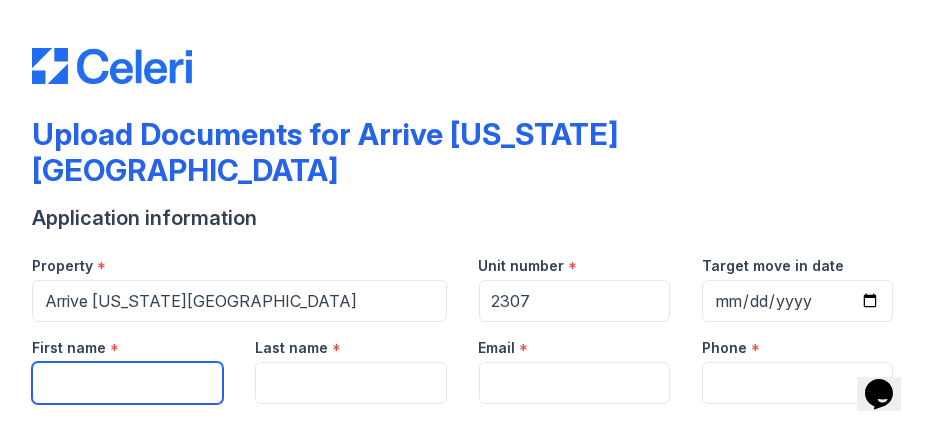 type on "," 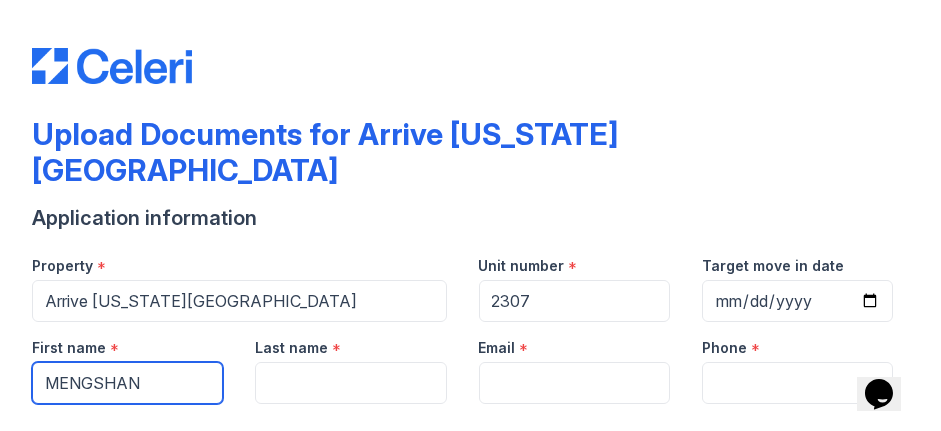 type on "MENGSHAN" 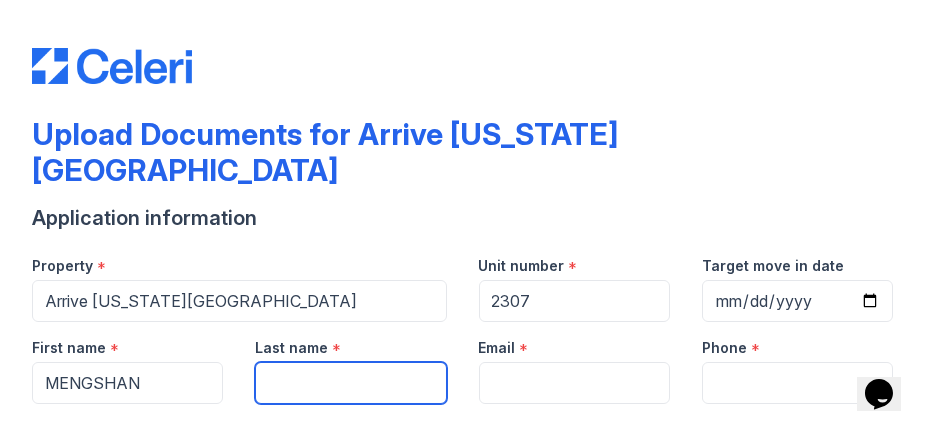 click on "Last name" at bounding box center [350, 383] 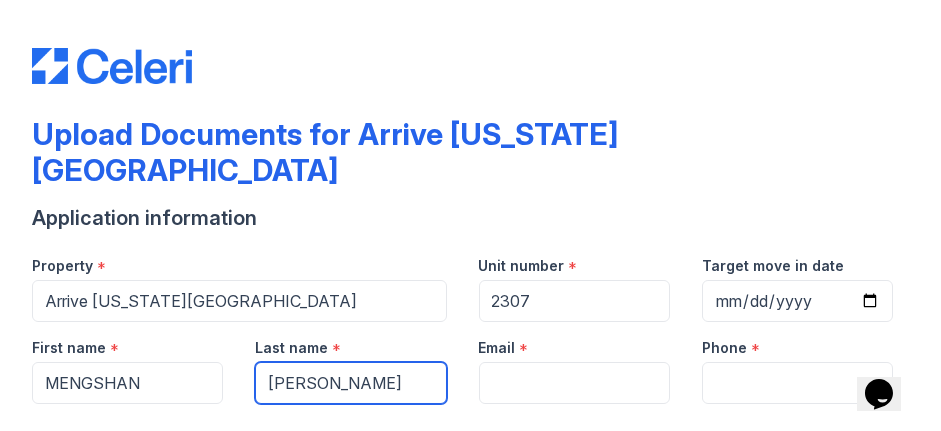 type on "ZHANG" 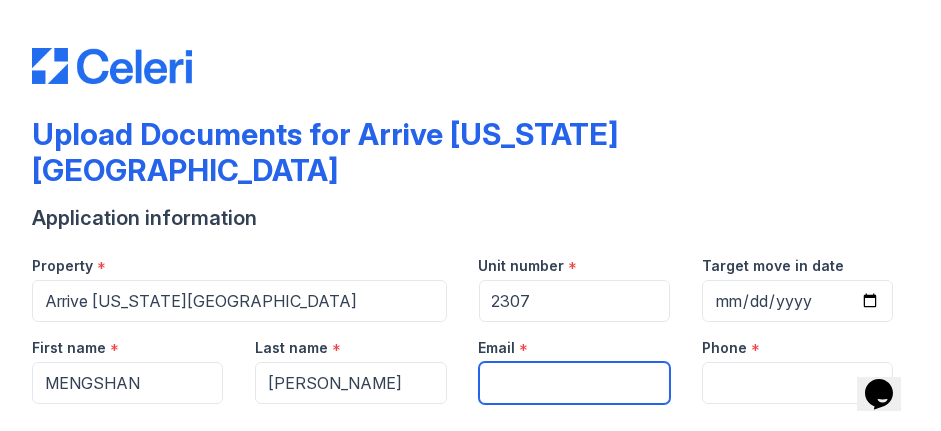 click on "Email" at bounding box center [574, 383] 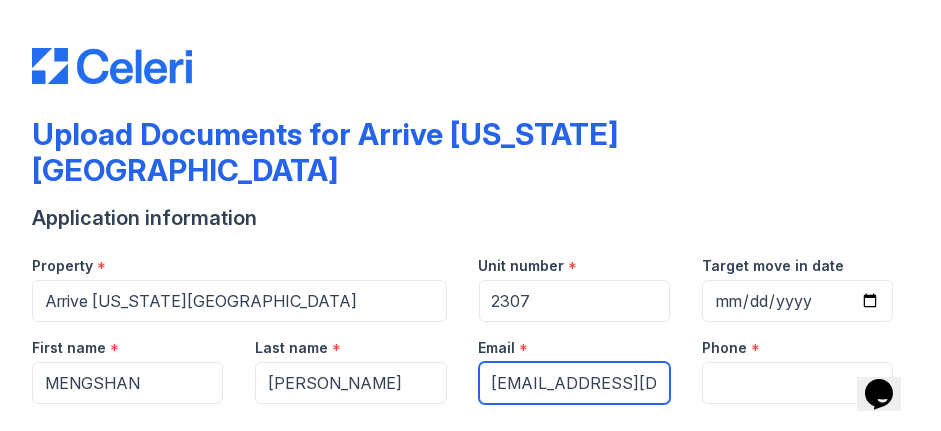 type on "947159599@qq.com" 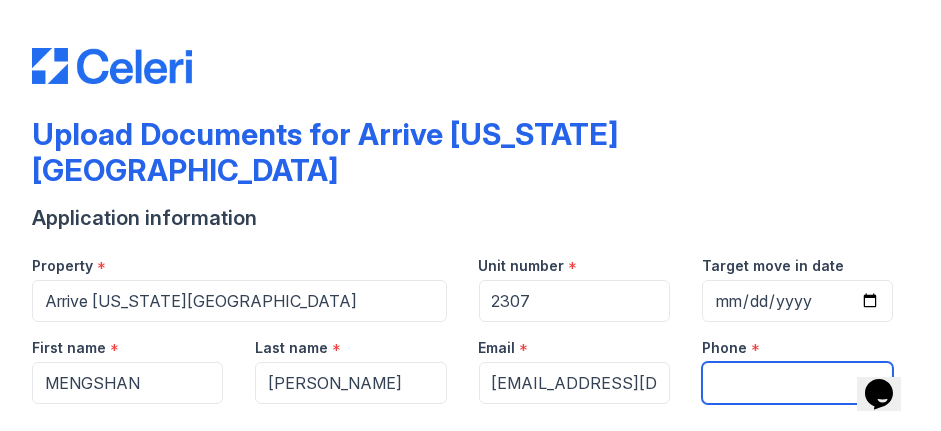 click on "Phone" at bounding box center [797, 383] 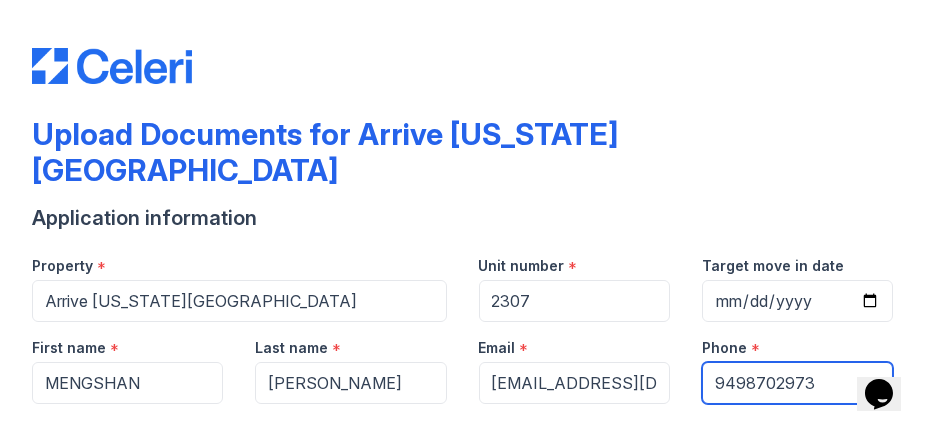 scroll, scrollTop: 307, scrollLeft: 0, axis: vertical 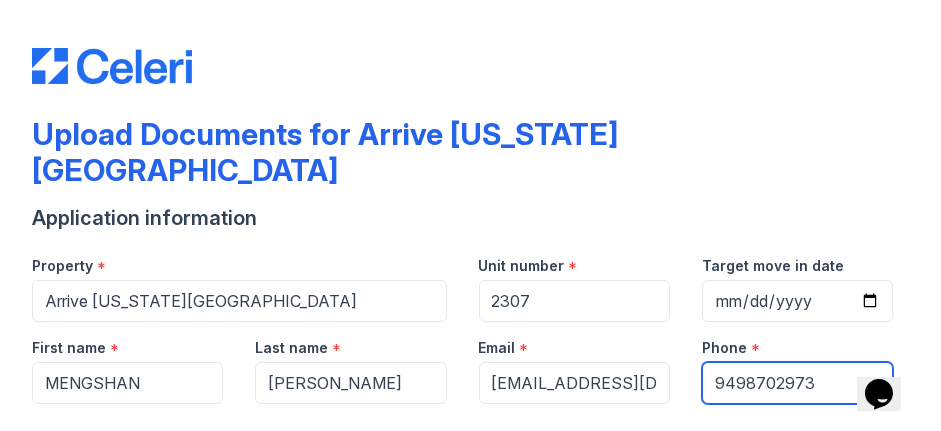 type on "9498702973" 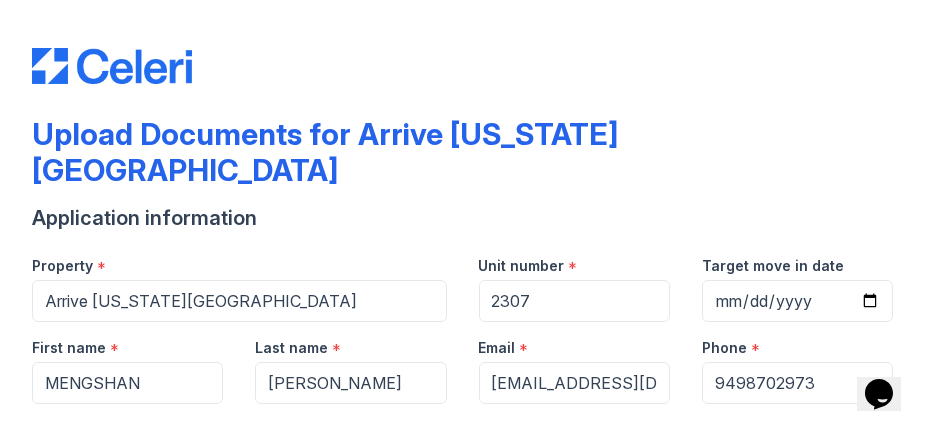 drag, startPoint x: 29, startPoint y: 107, endPoint x: 210, endPoint y: 117, distance: 181.27603 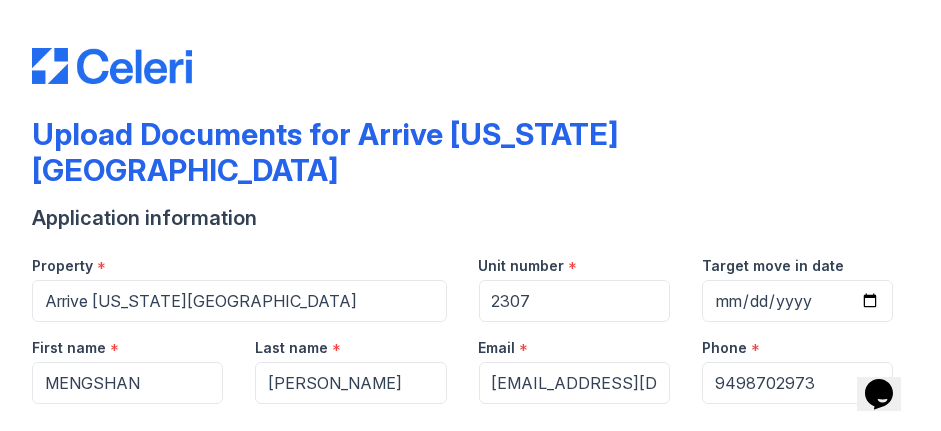 click at bounding box center (470, 424) 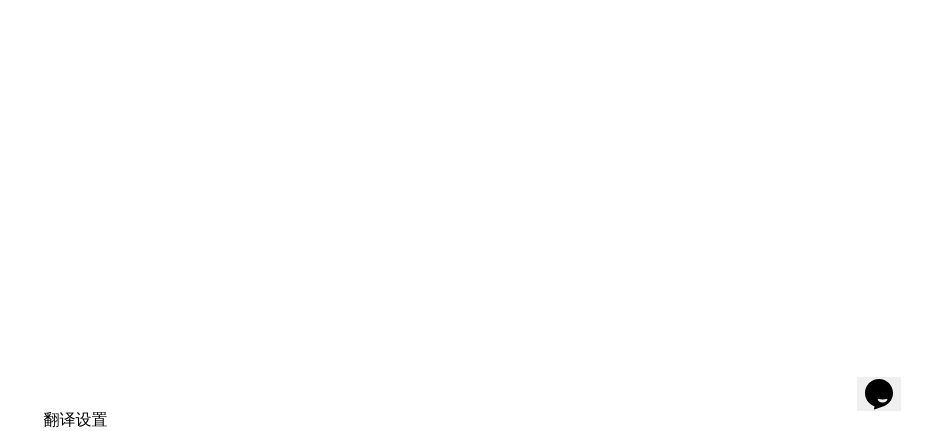click on "Drag files to upload or click here to browse" at bounding box center (466, 553) 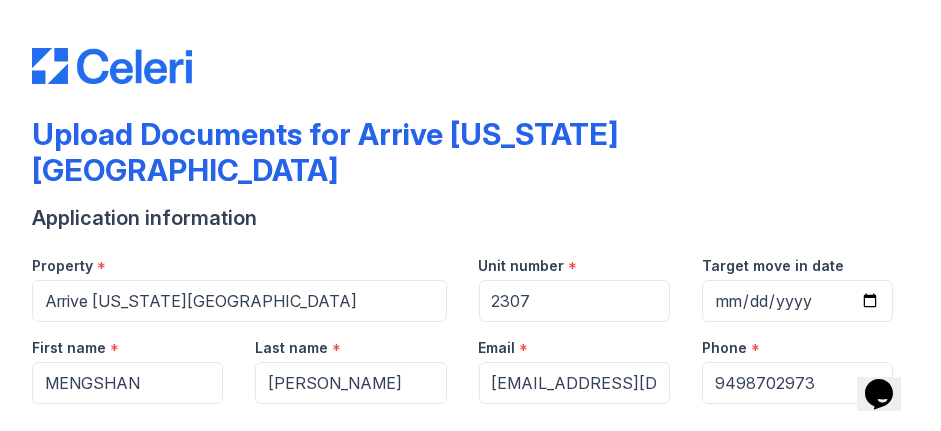 drag, startPoint x: 341, startPoint y: 234, endPoint x: 668, endPoint y: 239, distance: 327.03824 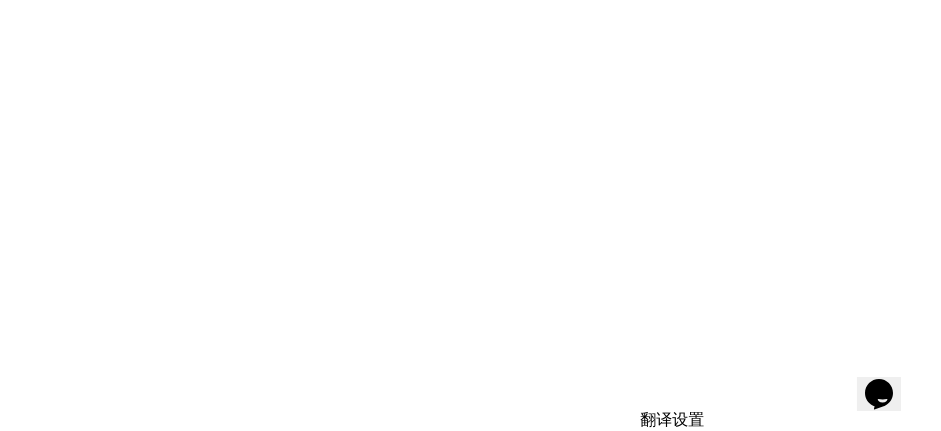 scroll, scrollTop: 703, scrollLeft: 0, axis: vertical 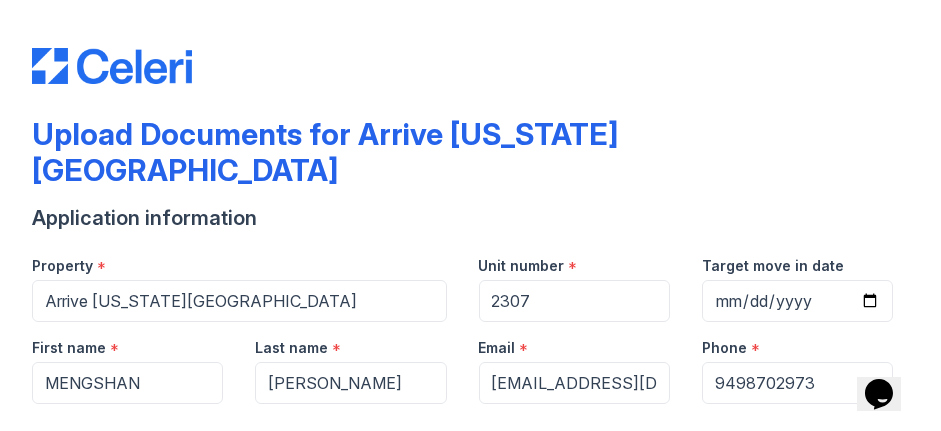 click 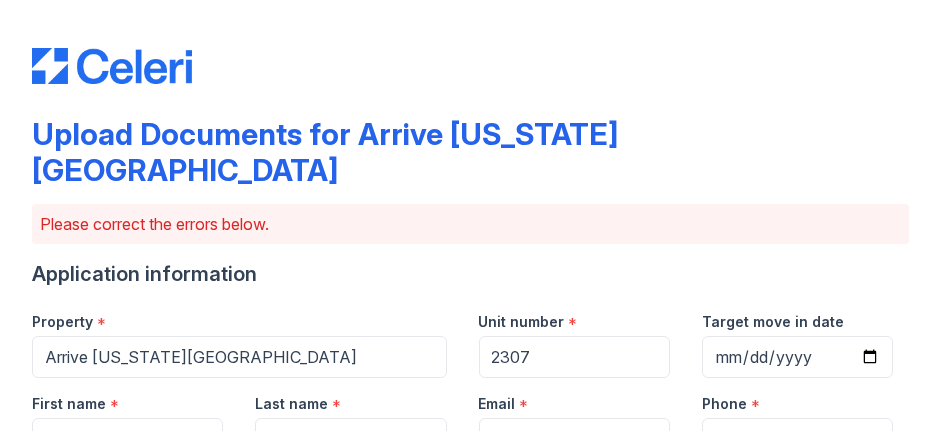 scroll, scrollTop: 76, scrollLeft: 0, axis: vertical 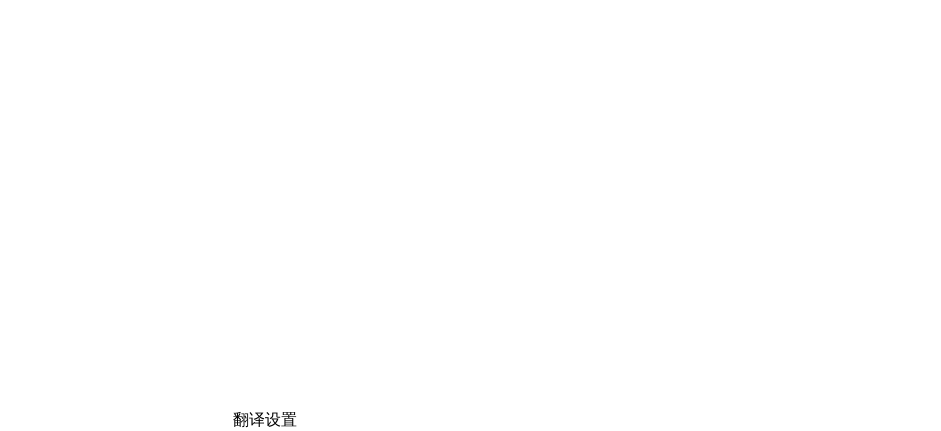 select on "bank_statement" 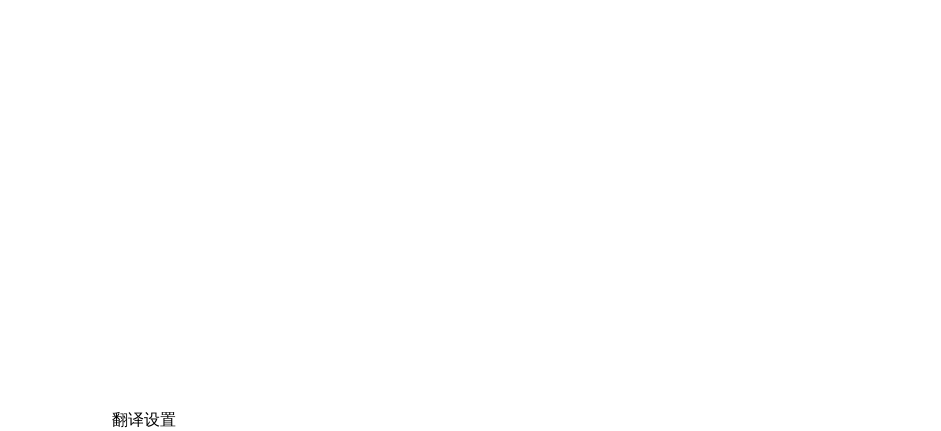 click on "Select type
Paystub
Bank Statement
Offer Letter
Tax Documents
Benefit Award Letter
Investment Account Statement
Other" at bounding box center [558, 545] 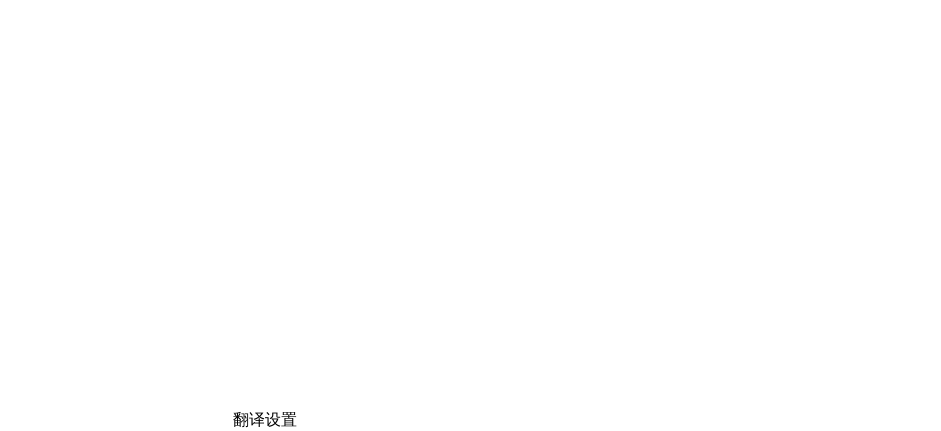 select on "bank_statement" 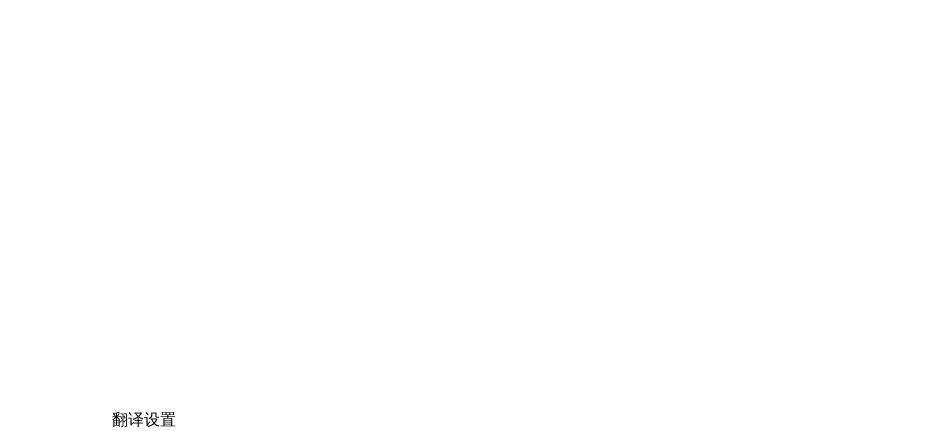 scroll, scrollTop: 1153, scrollLeft: 0, axis: vertical 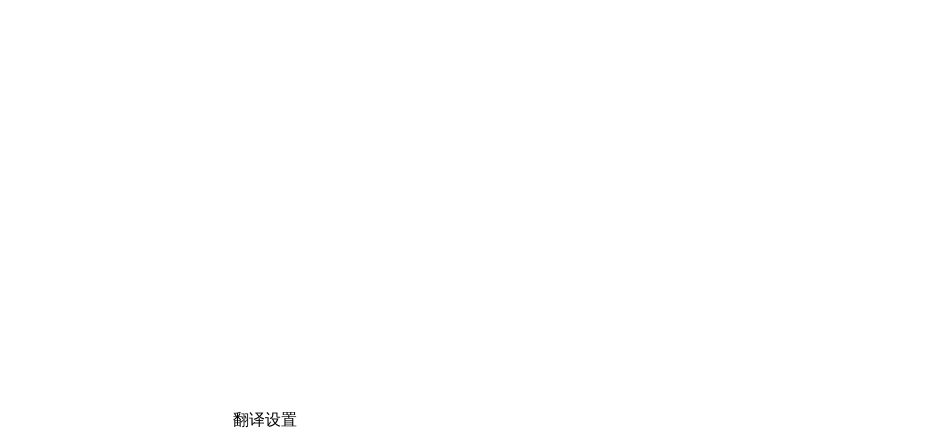 select on "bank_statement" 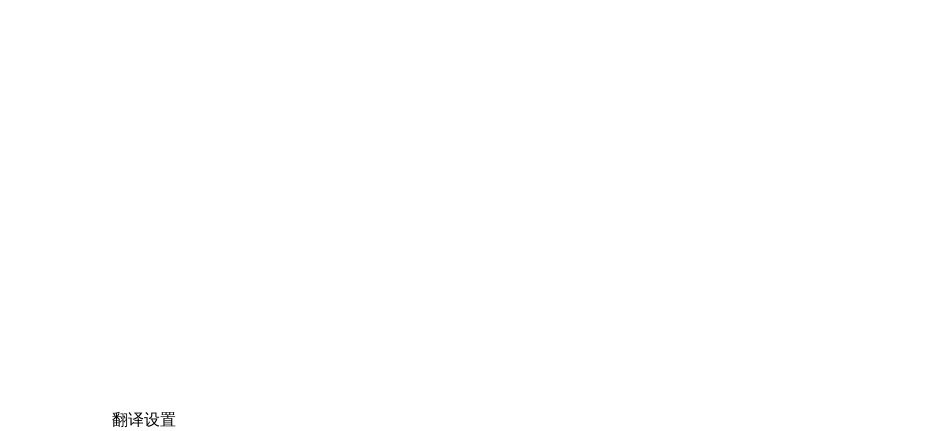 scroll, scrollTop: 1230, scrollLeft: 0, axis: vertical 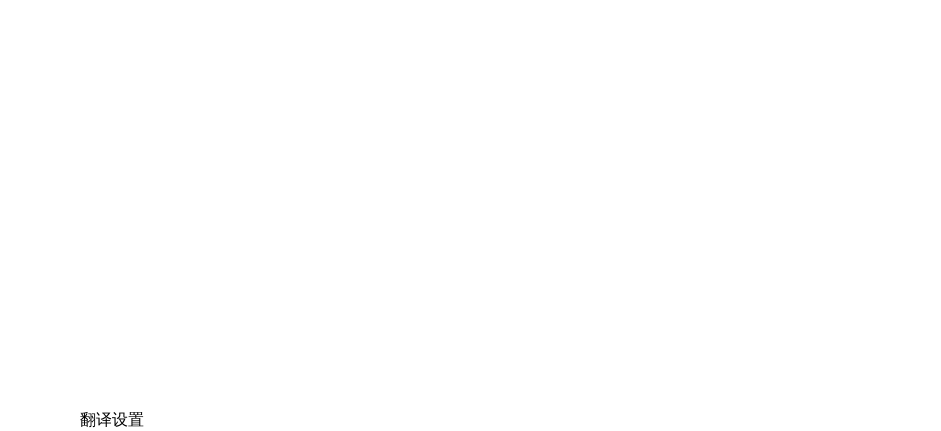 select on "bank_statement" 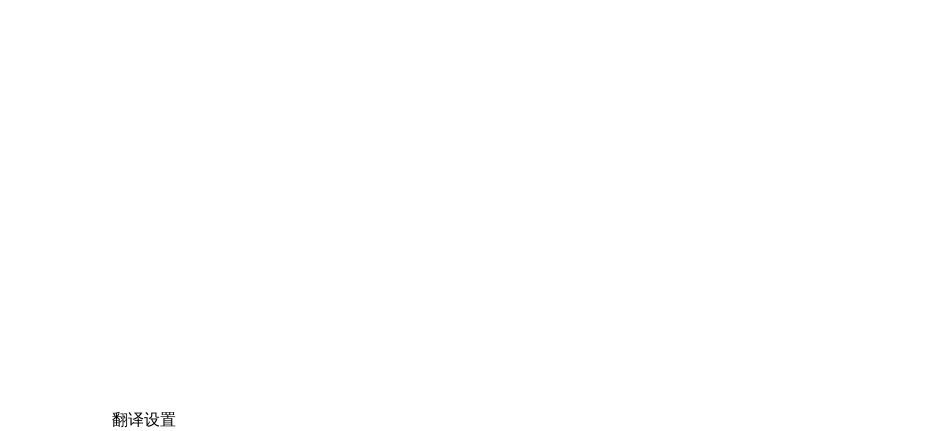 scroll, scrollTop: 1384, scrollLeft: 0, axis: vertical 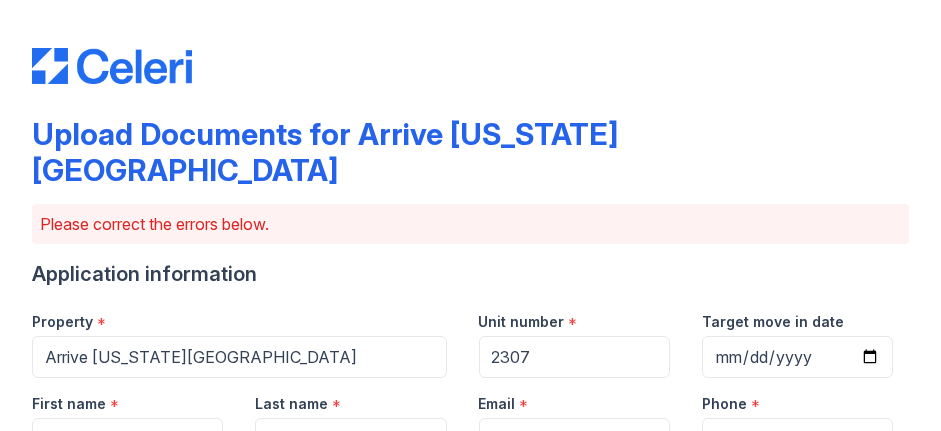 select on "bank_statement" 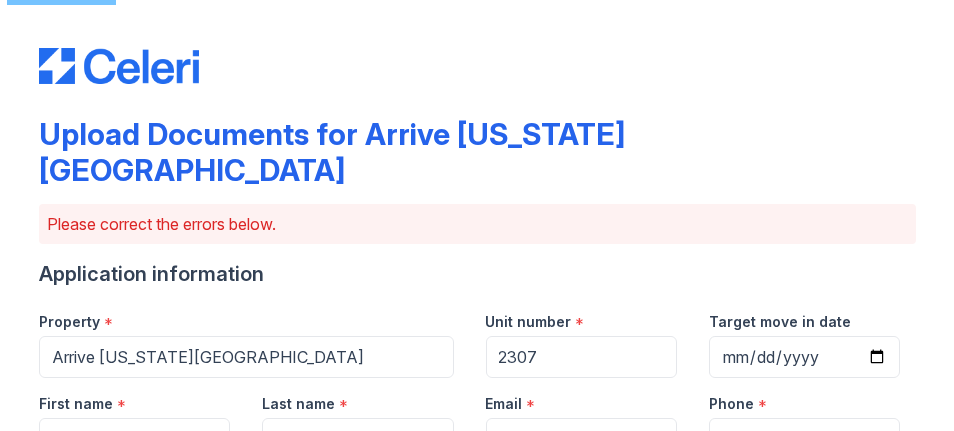 scroll, scrollTop: 0, scrollLeft: 0, axis: both 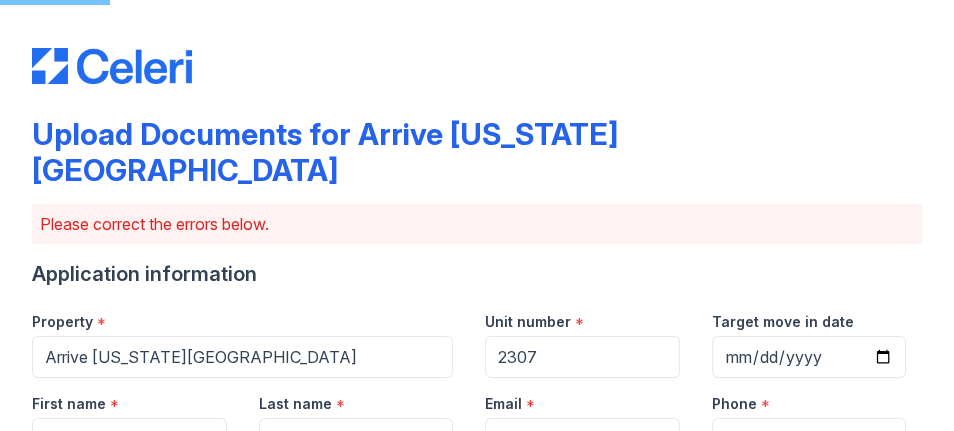 drag, startPoint x: 129, startPoint y: 371, endPoint x: 116, endPoint y: 376, distance: 13.928389 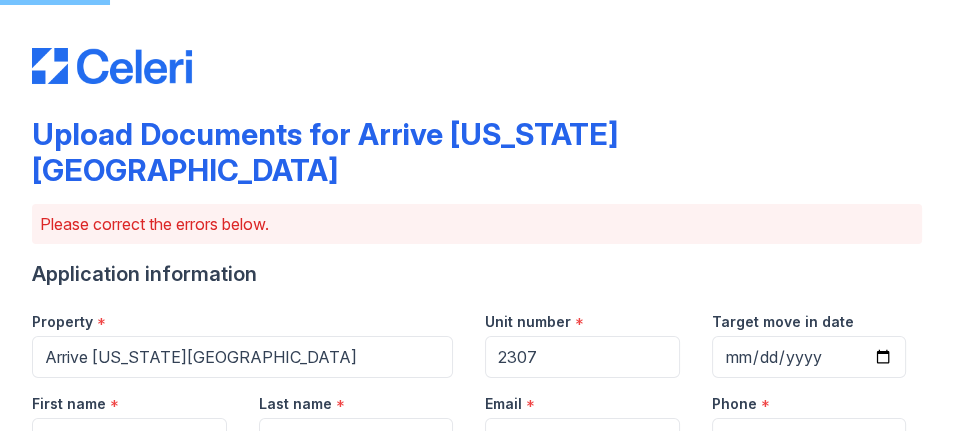 click on "Upload Documents for
Arrive Michigan Avenue
Please correct the errors below.
Application information
Property
*
Arrive Michigan Avenue
Unit number
*
2307
Target move in date
2025-07-16
First name
*
MENGSHAN
Last name
*
ZHANG
Email
*
947159599@qq.com
Phone
*
+19498702973
Upload documents
Best practices for bank statements and paystubs
Upload original PDF files downloaded directly from the financial institution or payroll provider’s website.
Correctly classify the document type to avoid a delay in processing your application.
Do not upload scanned, redacted, password protected, or modified documents.
Do not combine multiple documents into one file.
Do not upload print-to-PDF documents." at bounding box center (477, 215) 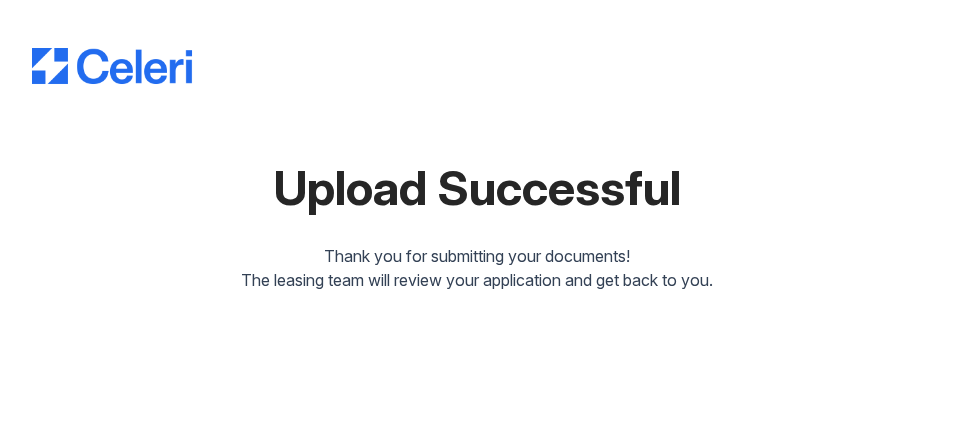 drag, startPoint x: 326, startPoint y: 249, endPoint x: 724, endPoint y: 285, distance: 399.62482 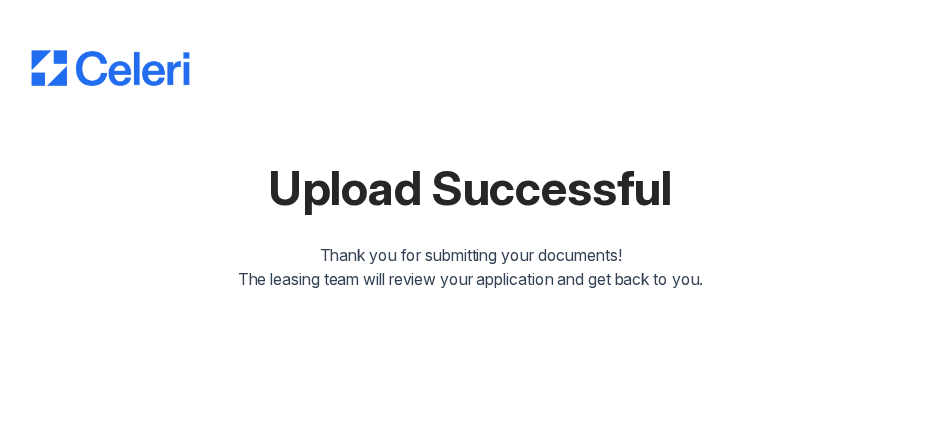 scroll, scrollTop: 1452, scrollLeft: 0, axis: vertical 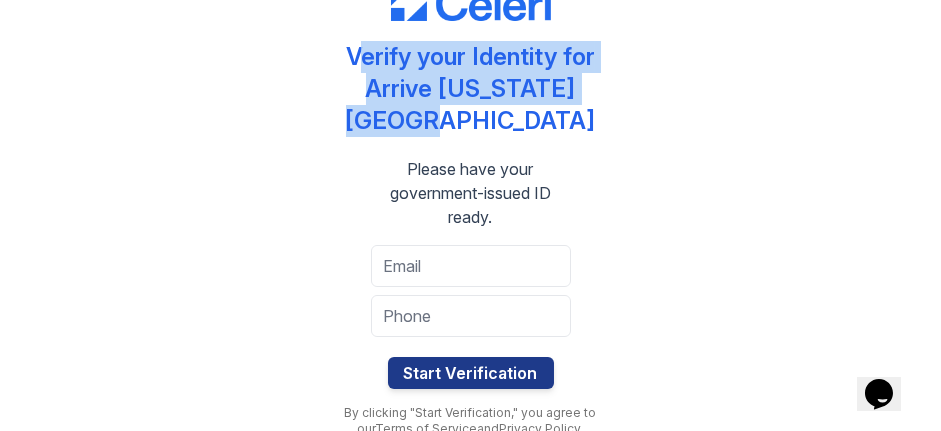 drag, startPoint x: 348, startPoint y: 110, endPoint x: 629, endPoint y: 159, distance: 285.24023 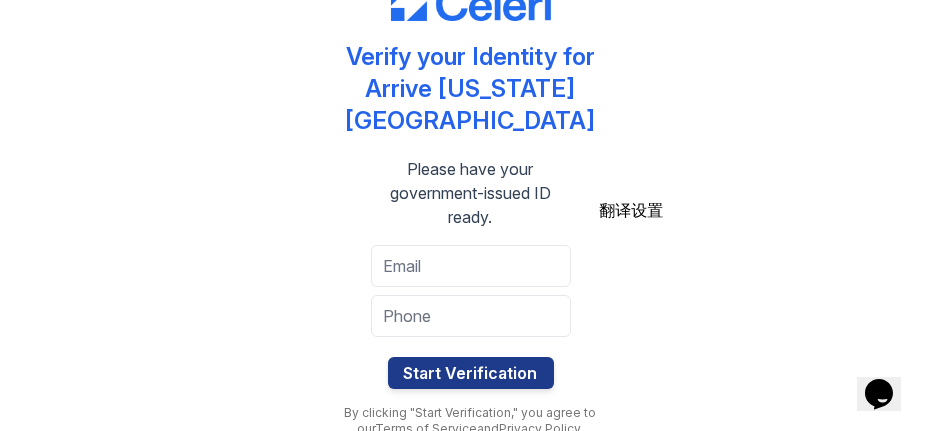 click on "Verify your Identity for
Arrive Michigan Avenue
Please have your
government-issued ID ready.
Start Verification
By clicking "Start Verification," you agree to our
Terms of Service
and
Privacy Policy." at bounding box center (470, 215) 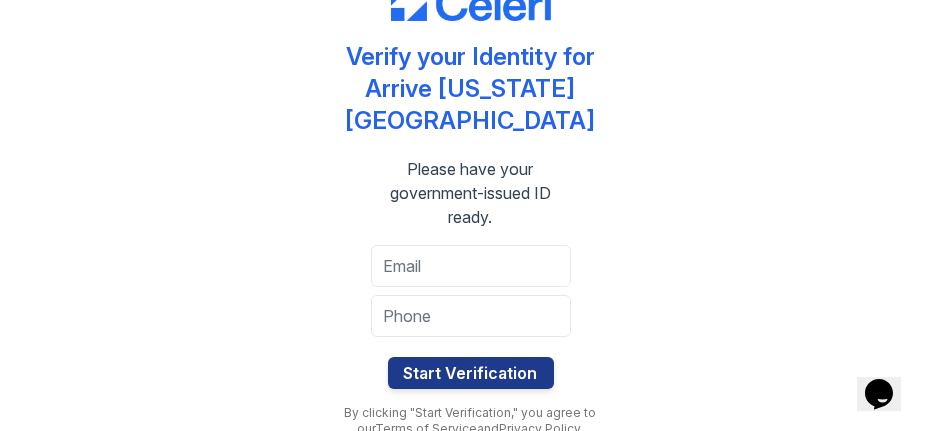 scroll, scrollTop: 153, scrollLeft: 0, axis: vertical 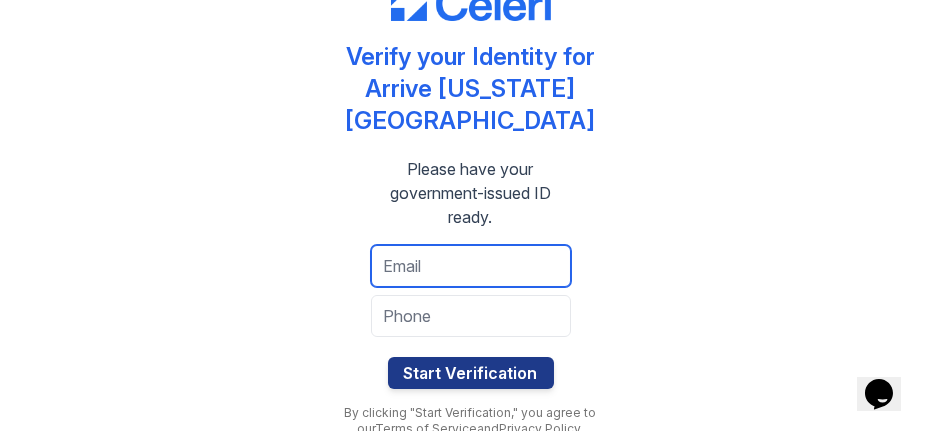 click at bounding box center (471, 266) 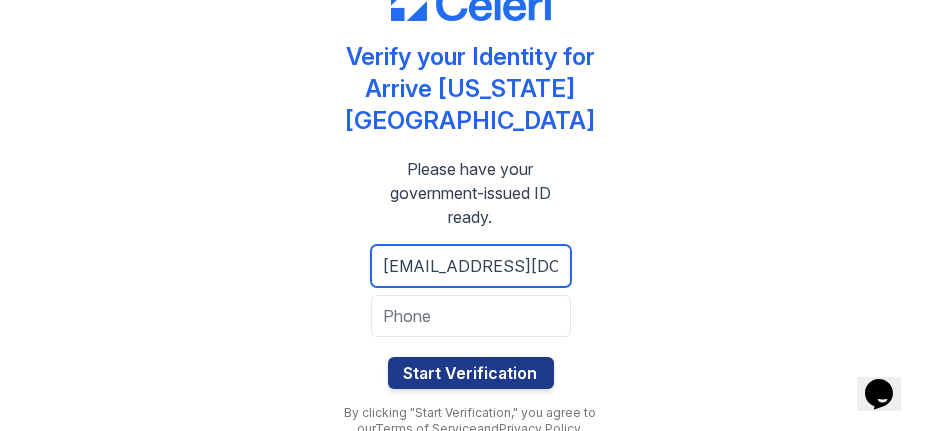 type on "947159599@qq.com" 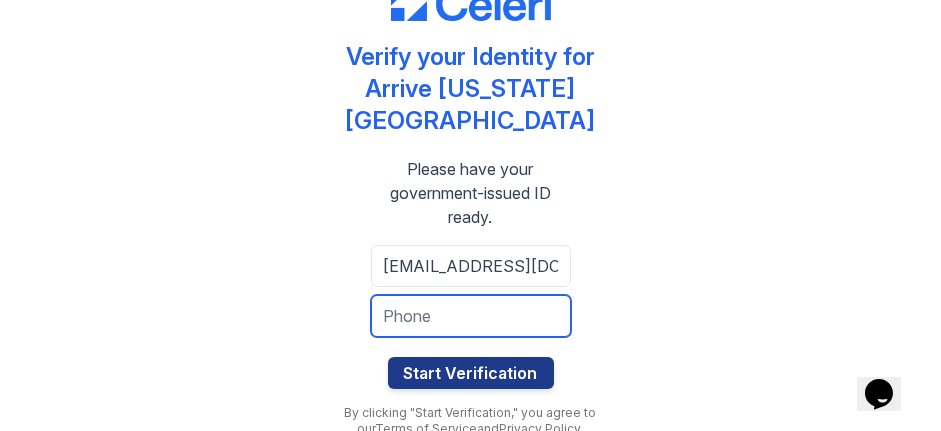 click at bounding box center (471, 316) 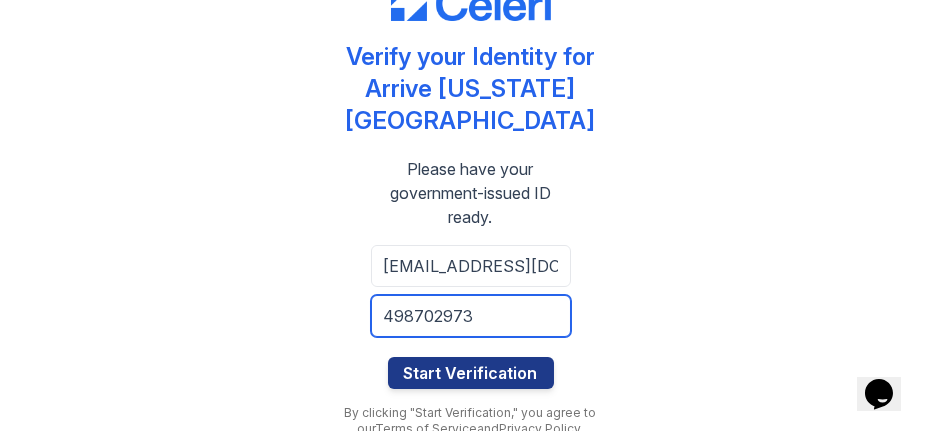 click on "498702973" at bounding box center [471, 316] 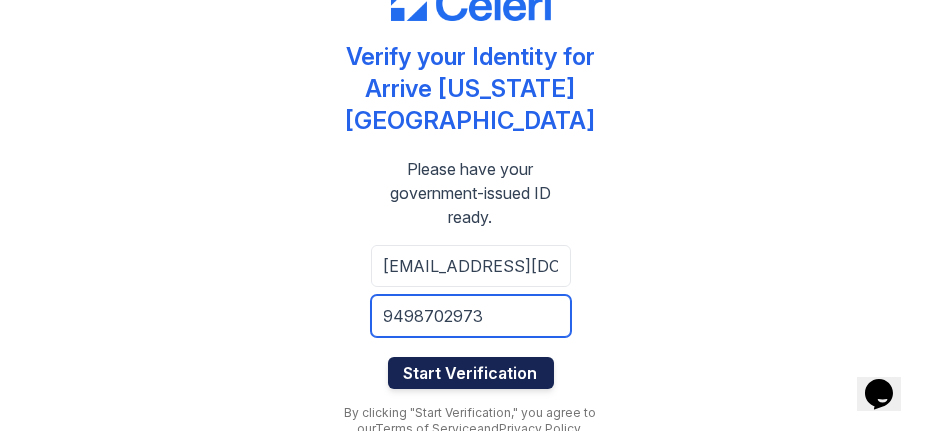 type on "9498702973" 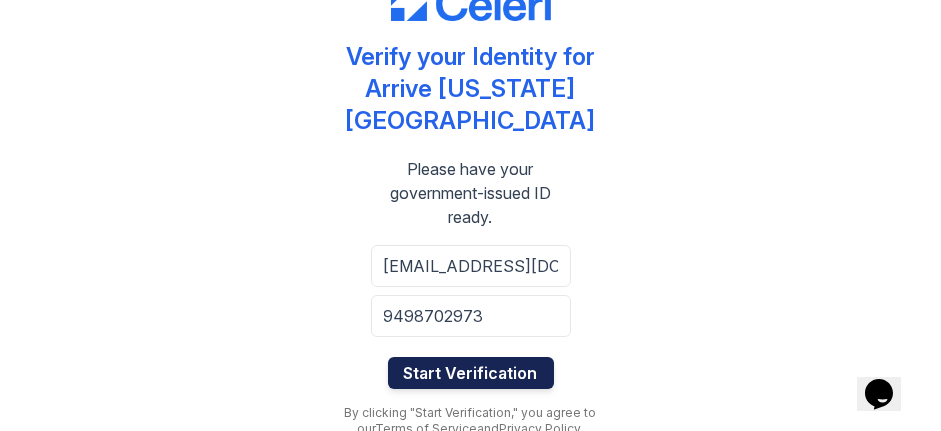 click on "Start Verification" at bounding box center (471, 373) 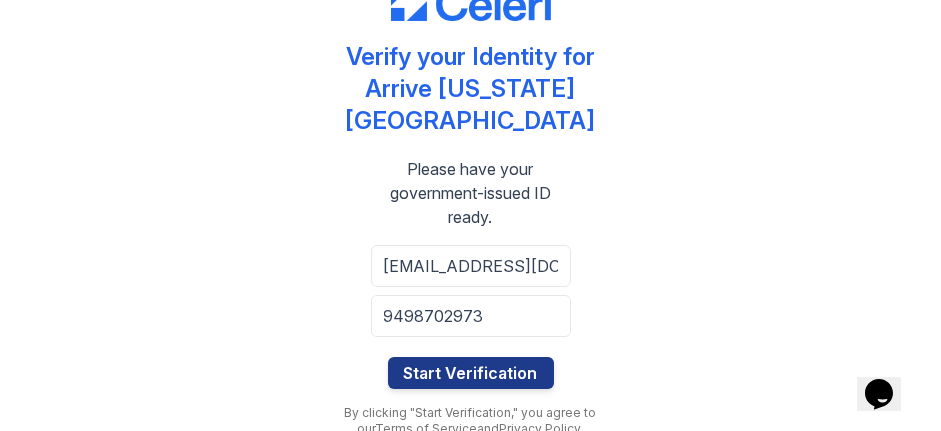 scroll, scrollTop: 0, scrollLeft: 0, axis: both 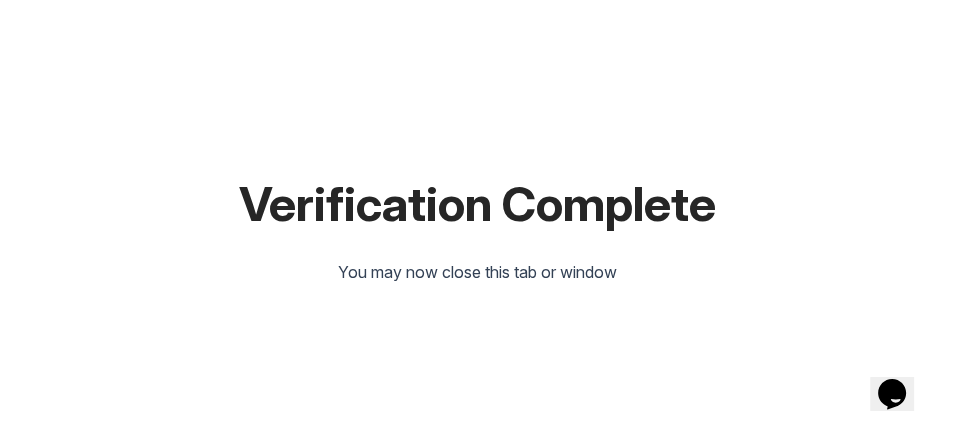 drag, startPoint x: 340, startPoint y: 119, endPoint x: 618, endPoint y: 131, distance: 278.25888 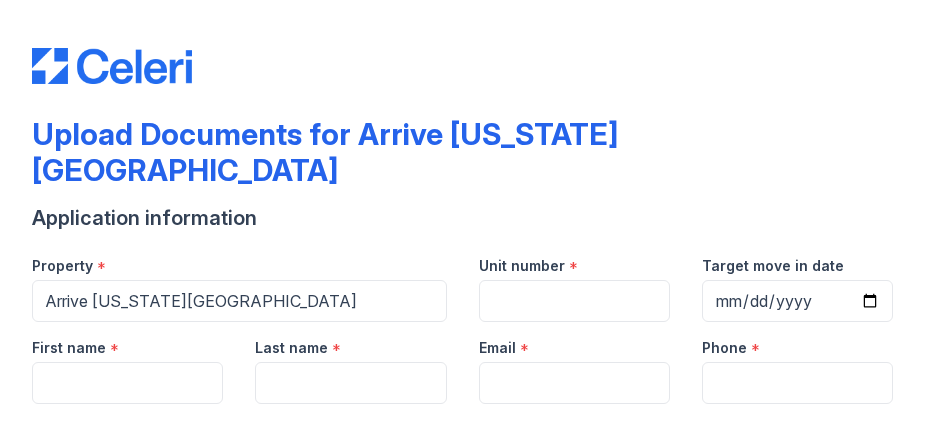 scroll, scrollTop: 0, scrollLeft: 0, axis: both 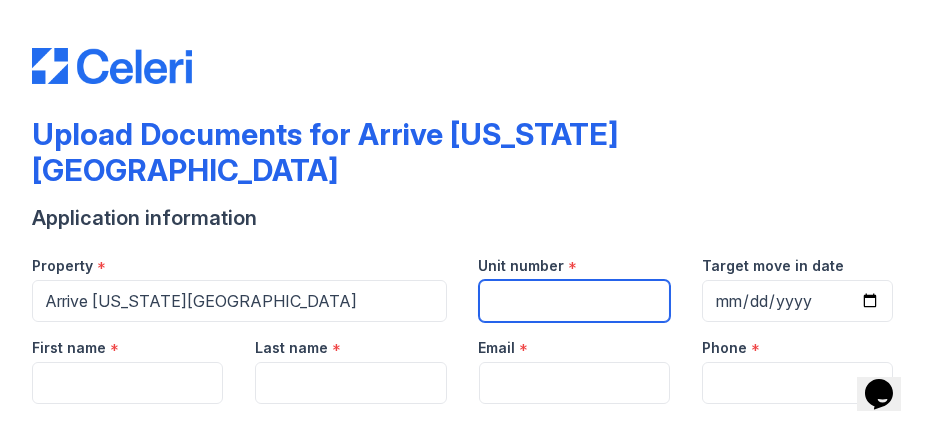 click on "Unit number" at bounding box center [574, 301] 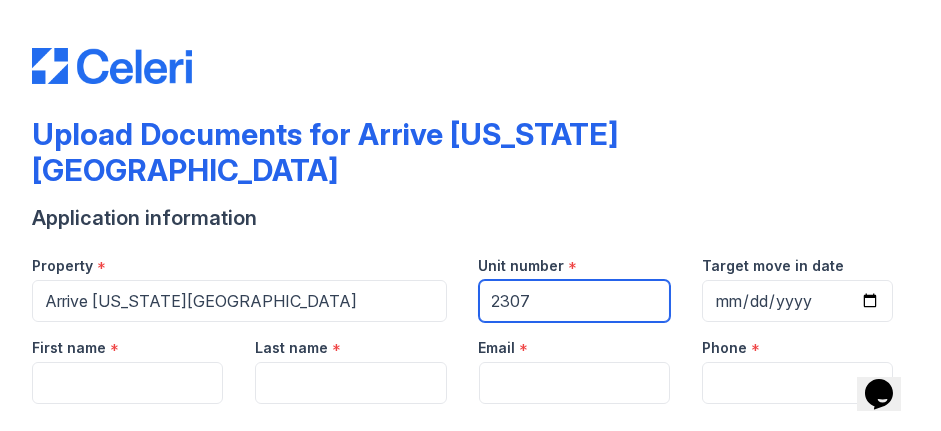 type on "2307" 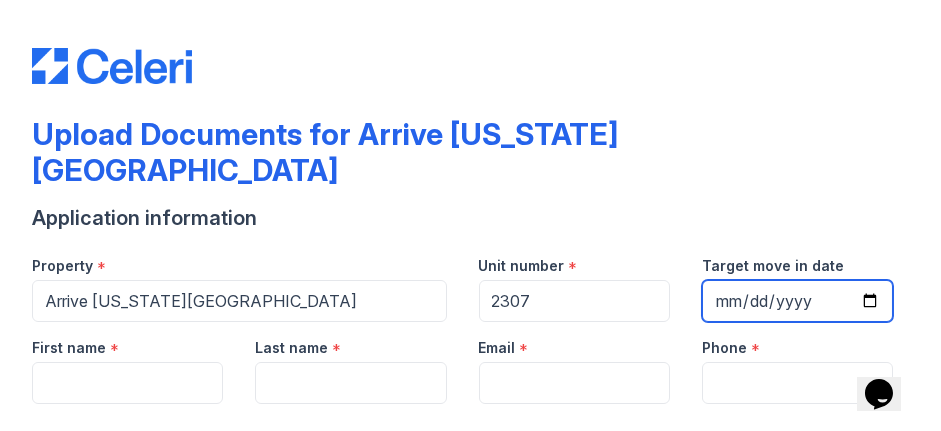 click on "Target move in date" at bounding box center [797, 301] 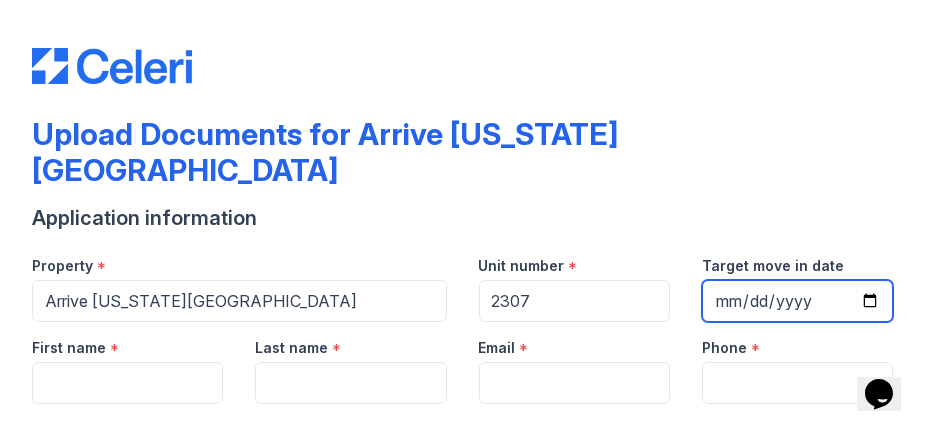 click on "Target move in date" at bounding box center [797, 301] 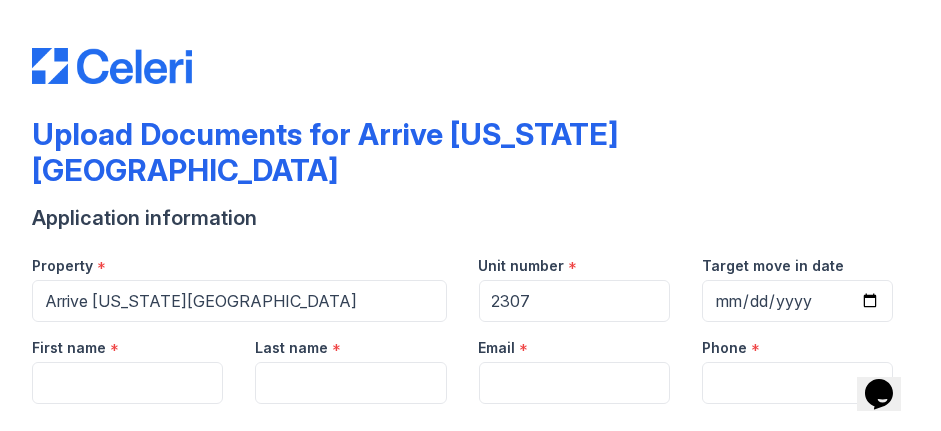 click on "Email
*" at bounding box center [574, 342] 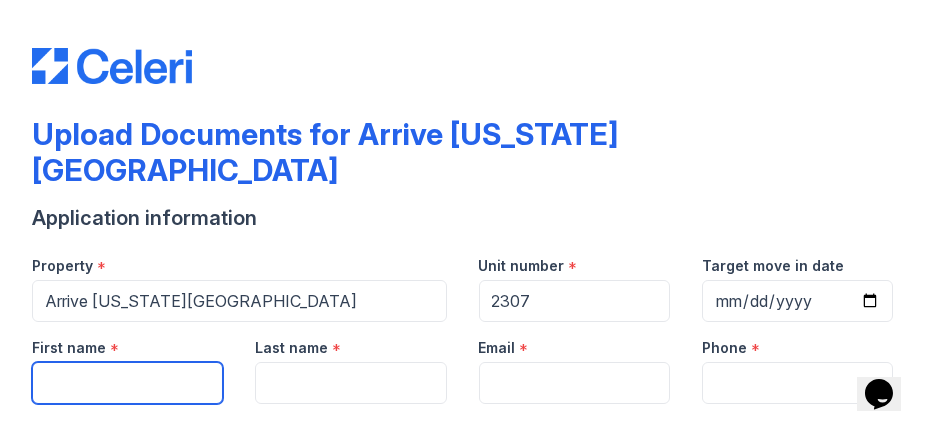 click on "First name" at bounding box center (127, 383) 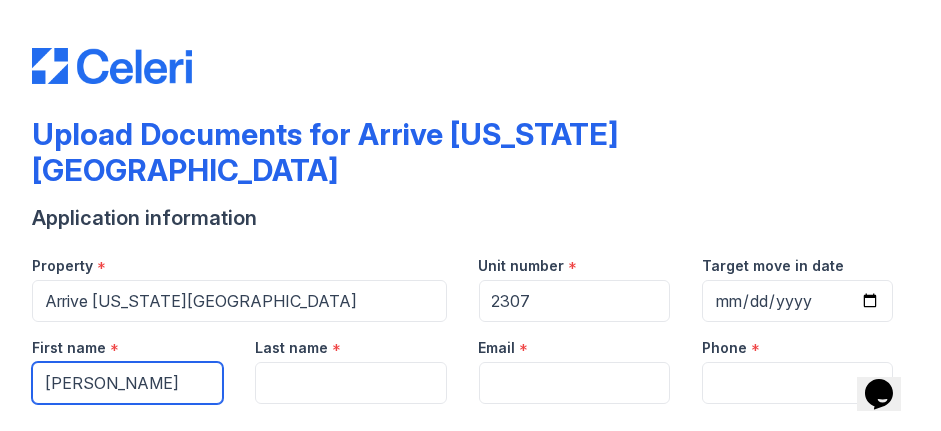 type on "ERMI" 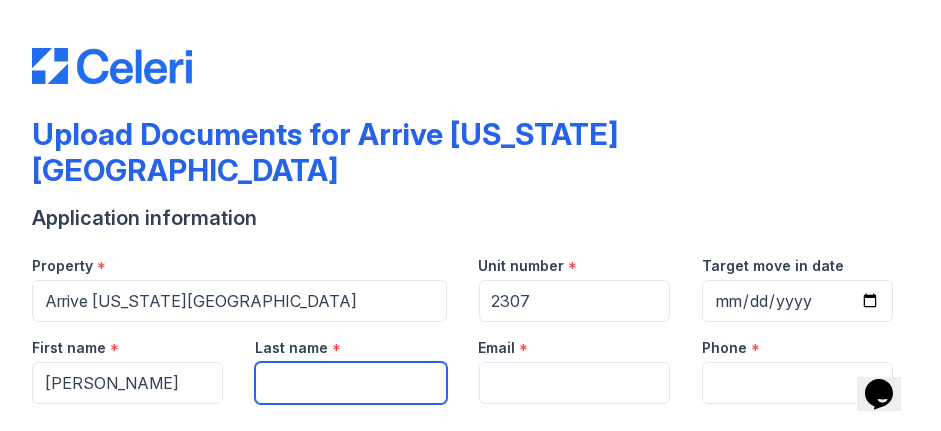 click on "Last name" at bounding box center (350, 383) 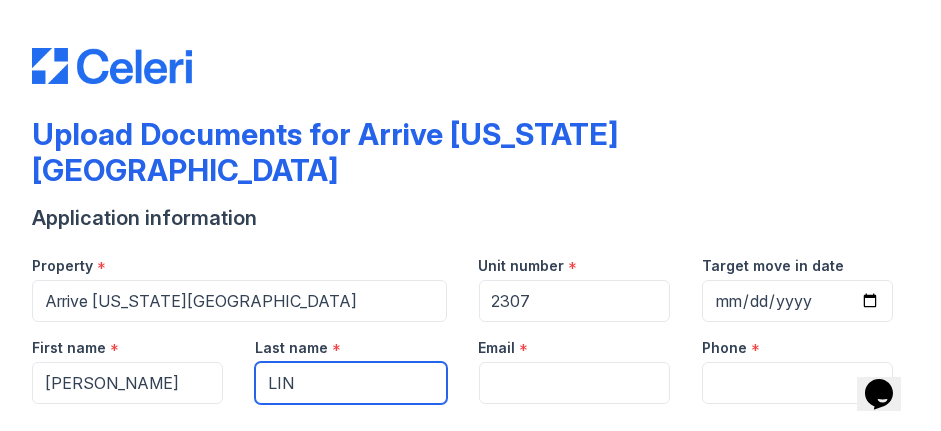 type on "LIN" 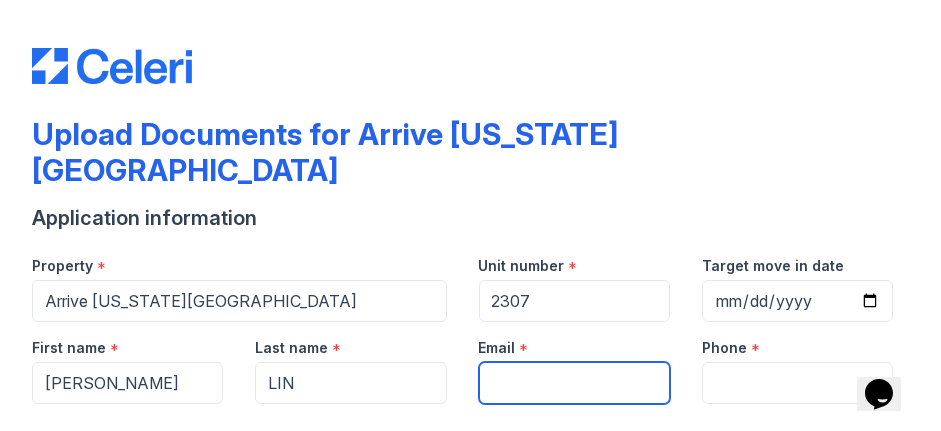 click on "Email" at bounding box center [574, 383] 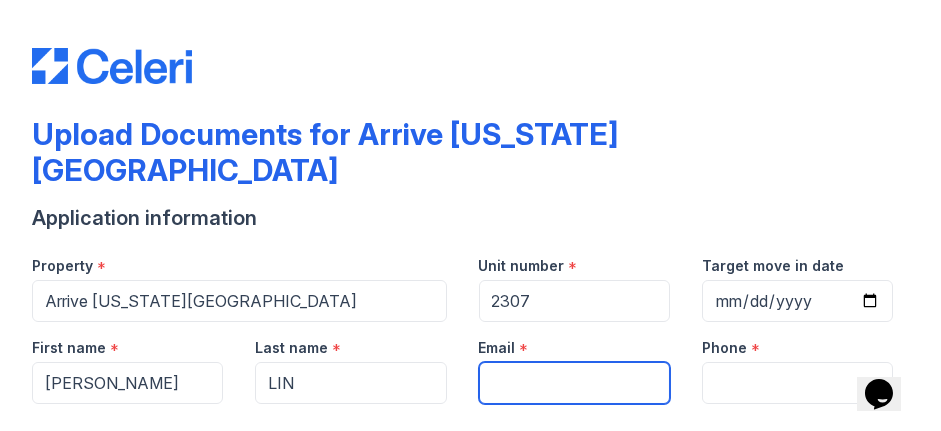 scroll, scrollTop: 76, scrollLeft: 0, axis: vertical 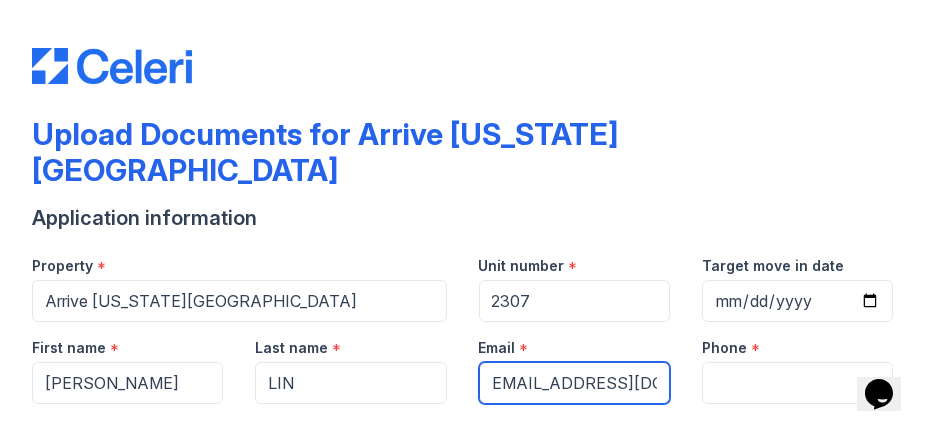 type on "chelesea0319@163.com" 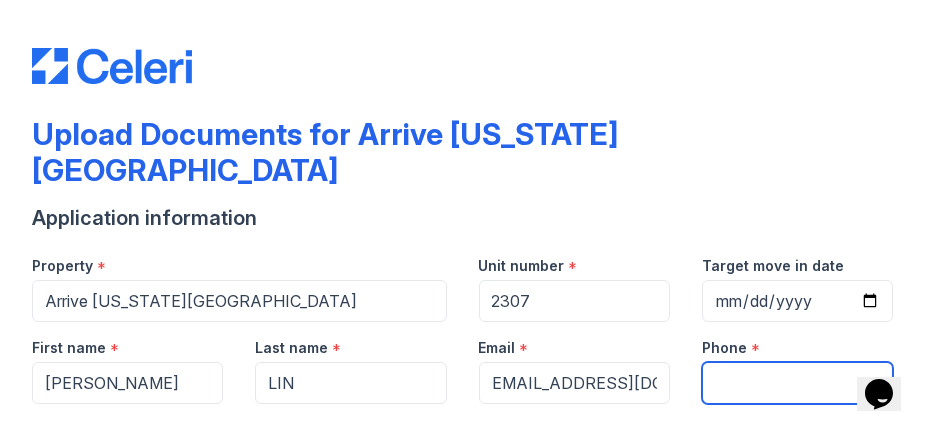 scroll, scrollTop: 0, scrollLeft: 0, axis: both 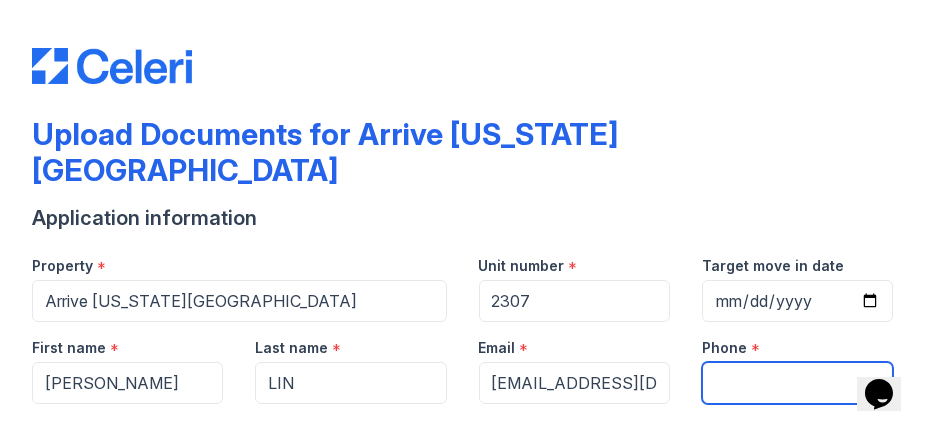 click on "Phone" at bounding box center (797, 383) 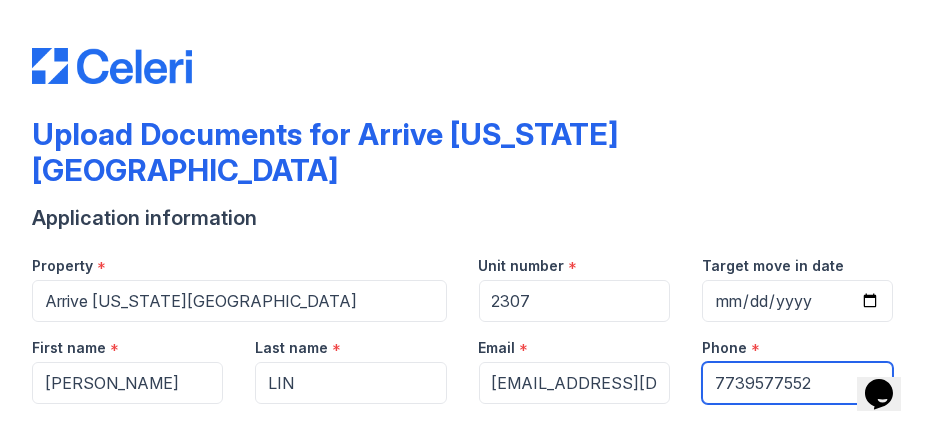 scroll, scrollTop: 153, scrollLeft: 0, axis: vertical 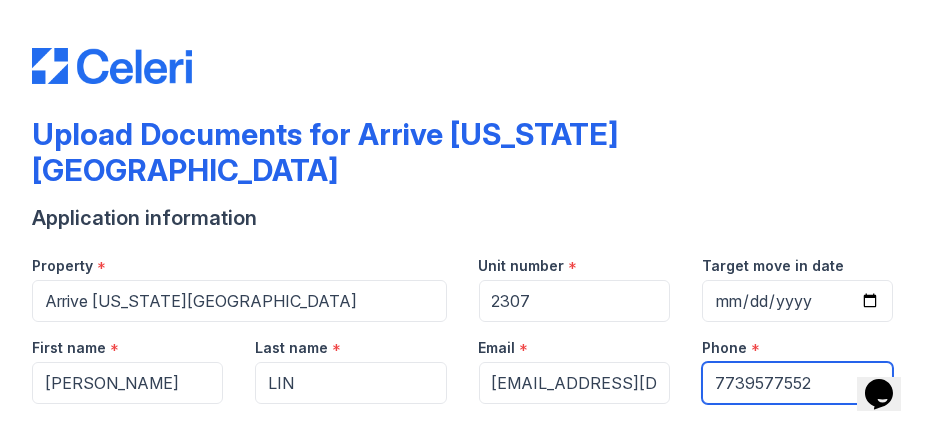 type on "7739577552" 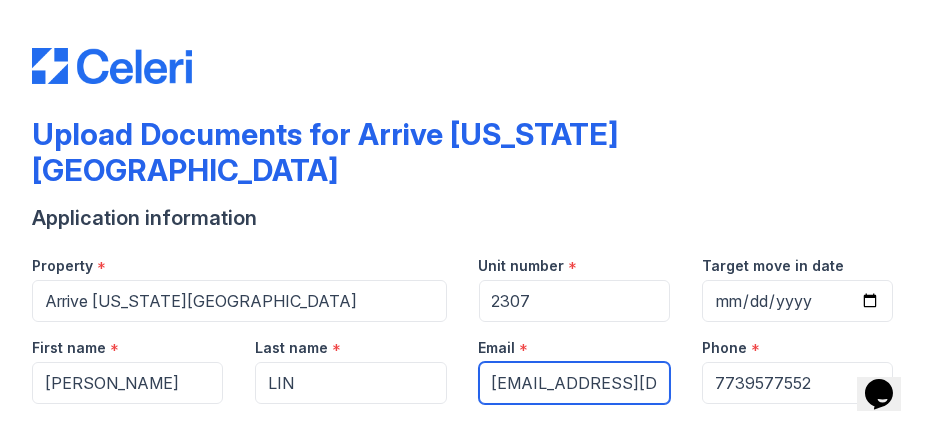 click on "chelesea0319@163.com" at bounding box center (574, 383) 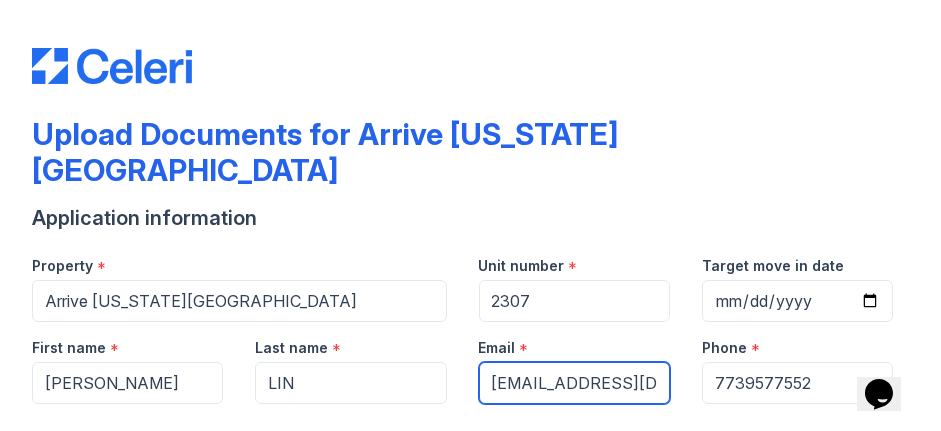 scroll, scrollTop: 692, scrollLeft: 0, axis: vertical 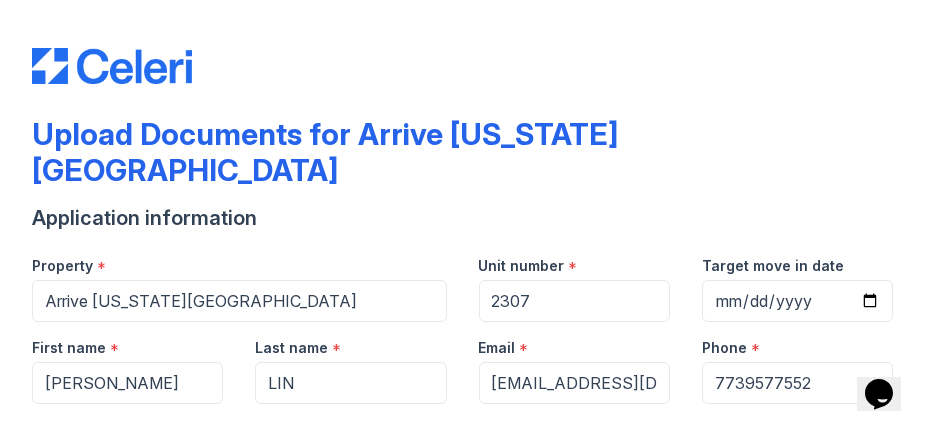 click 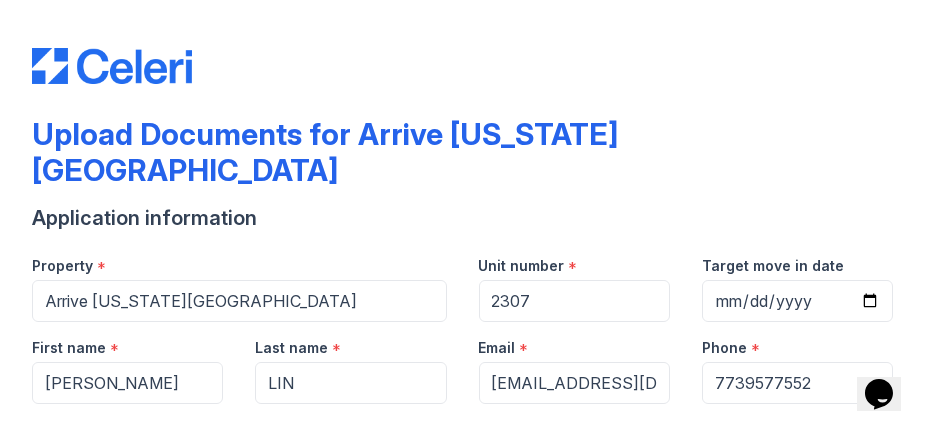 click 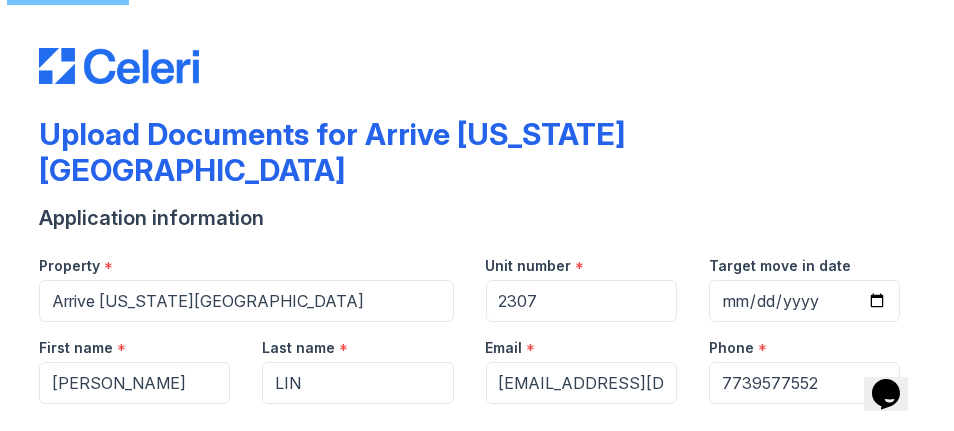 scroll, scrollTop: 0, scrollLeft: 0, axis: both 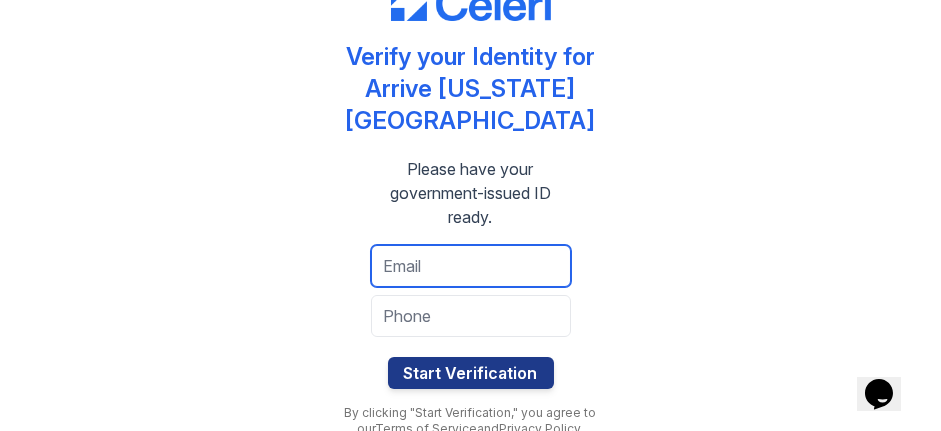 click at bounding box center [471, 266] 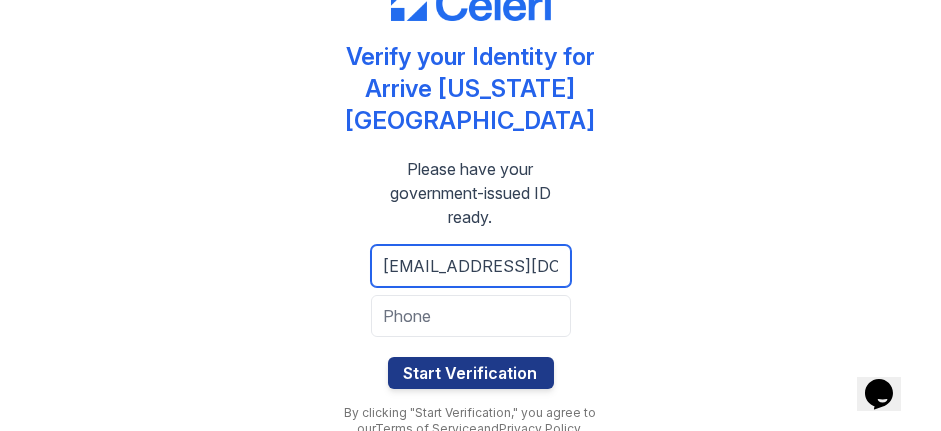 type on "[EMAIL_ADDRESS][DOMAIN_NAME]" 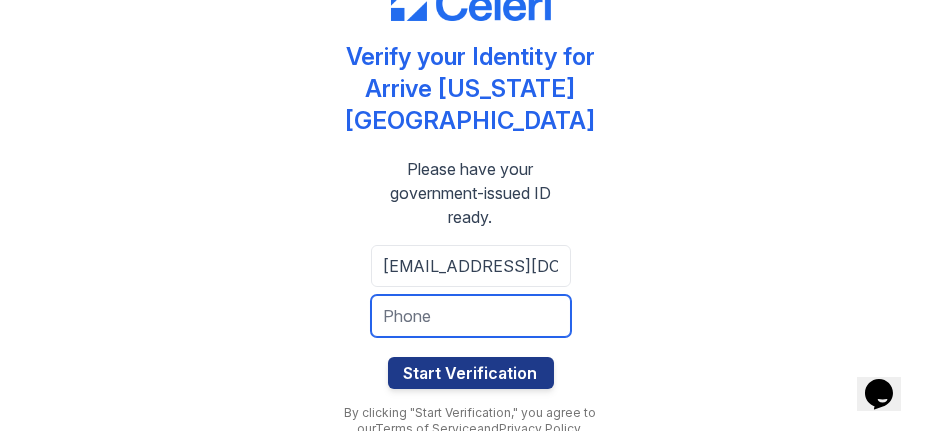 click at bounding box center (471, 316) 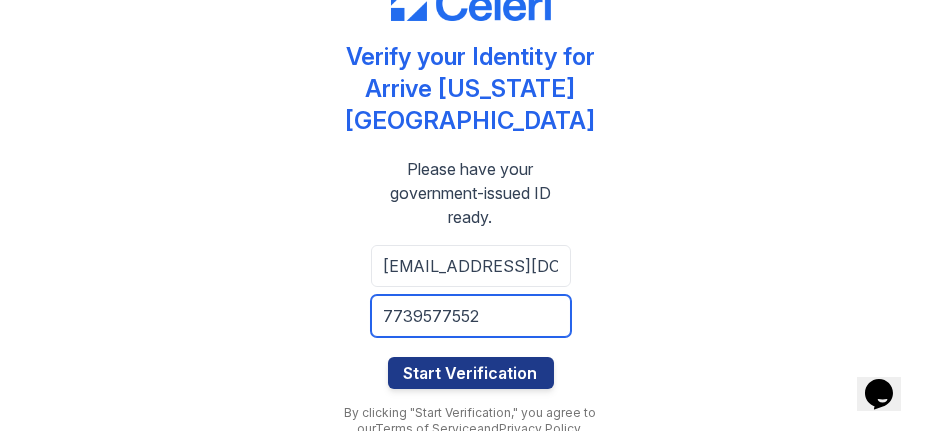 type on "7739577552" 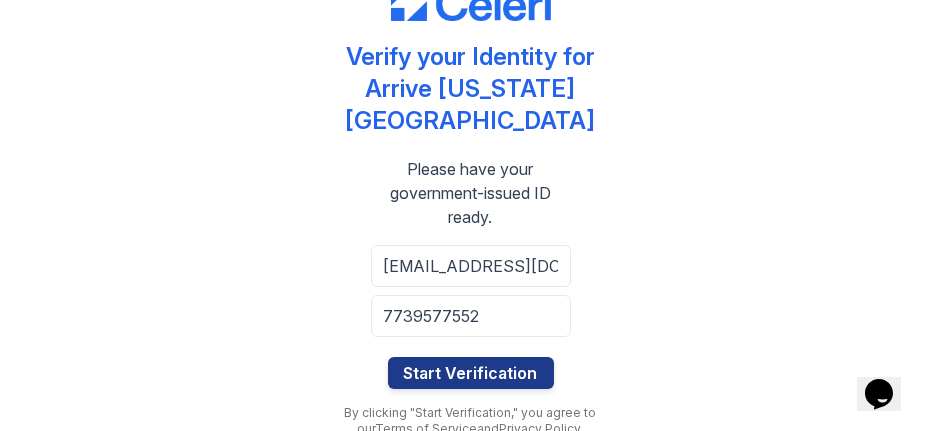 click on "Verify your Identity for
Arrive [US_STATE][GEOGRAPHIC_DATA]
Please have your
government-issued ID ready.
[EMAIL_ADDRESS][DOMAIN_NAME]
7739577552
Start Verification
By clicking "Start Verification," you agree to our
Terms of Service
and
Privacy Policy." at bounding box center (470, 215) 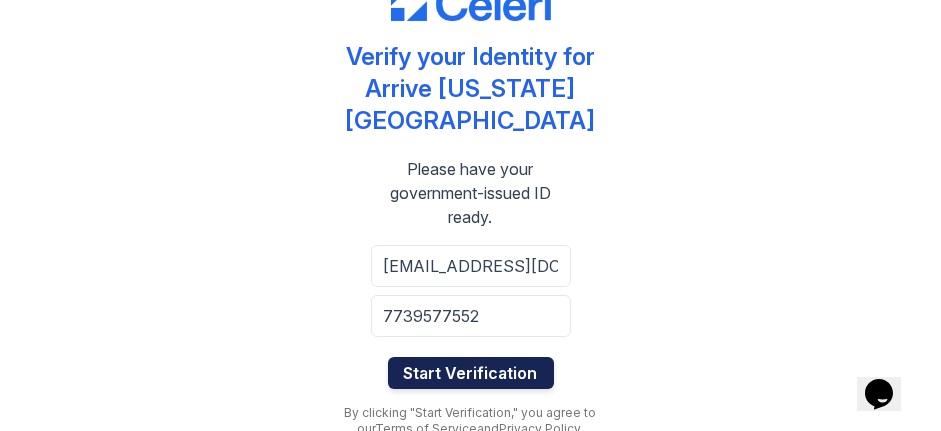 click on "Start Verification" at bounding box center (471, 373) 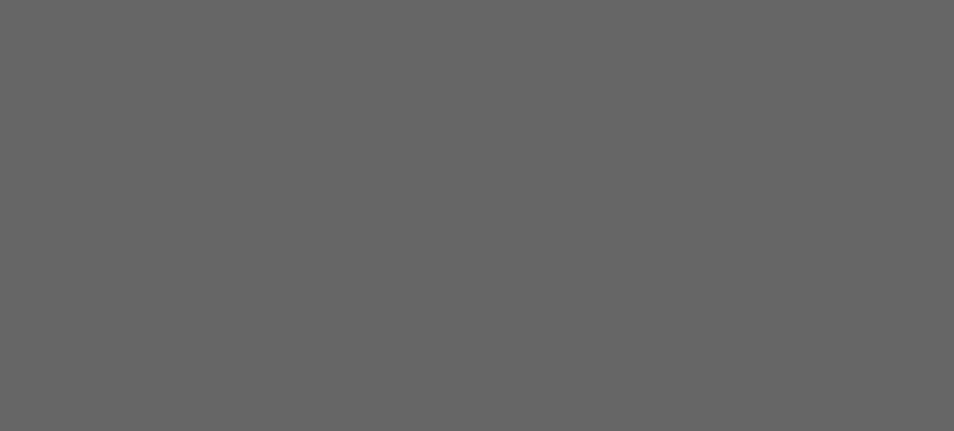 scroll, scrollTop: 0, scrollLeft: 0, axis: both 